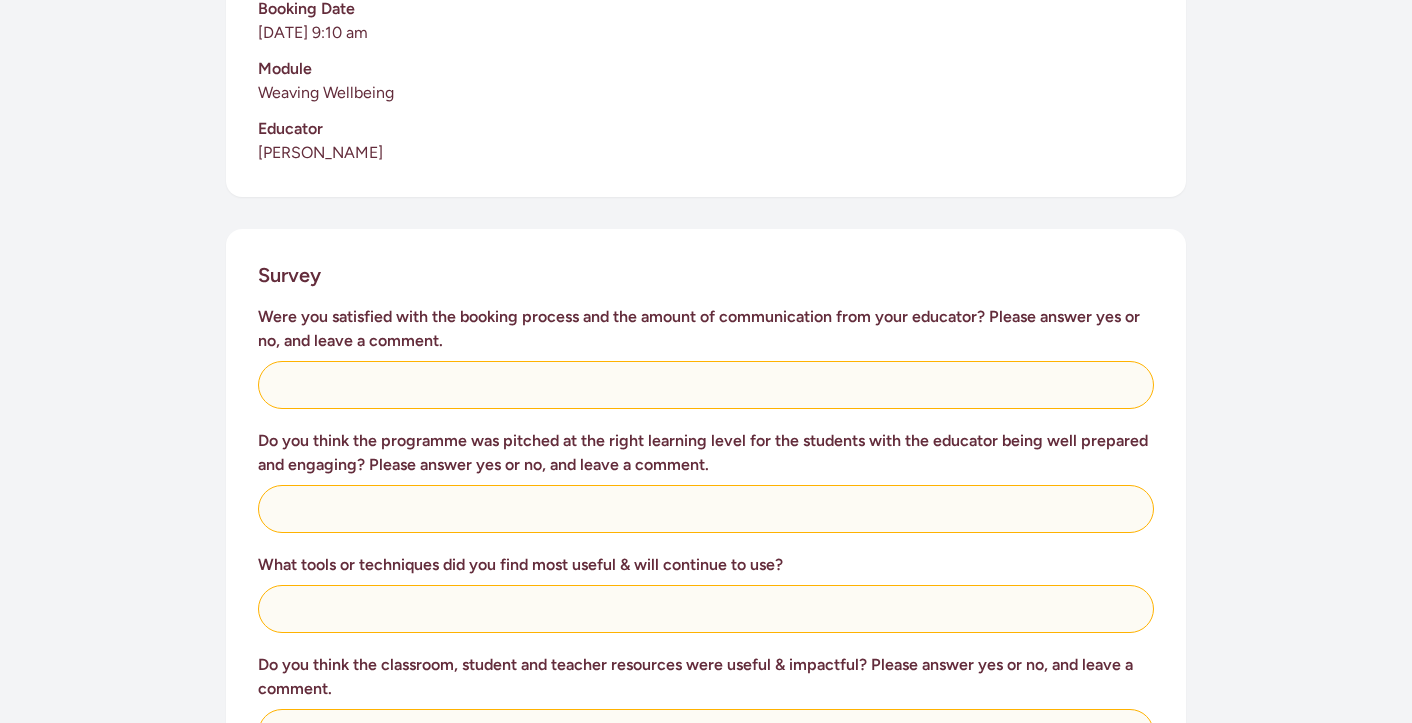 scroll, scrollTop: 616, scrollLeft: 0, axis: vertical 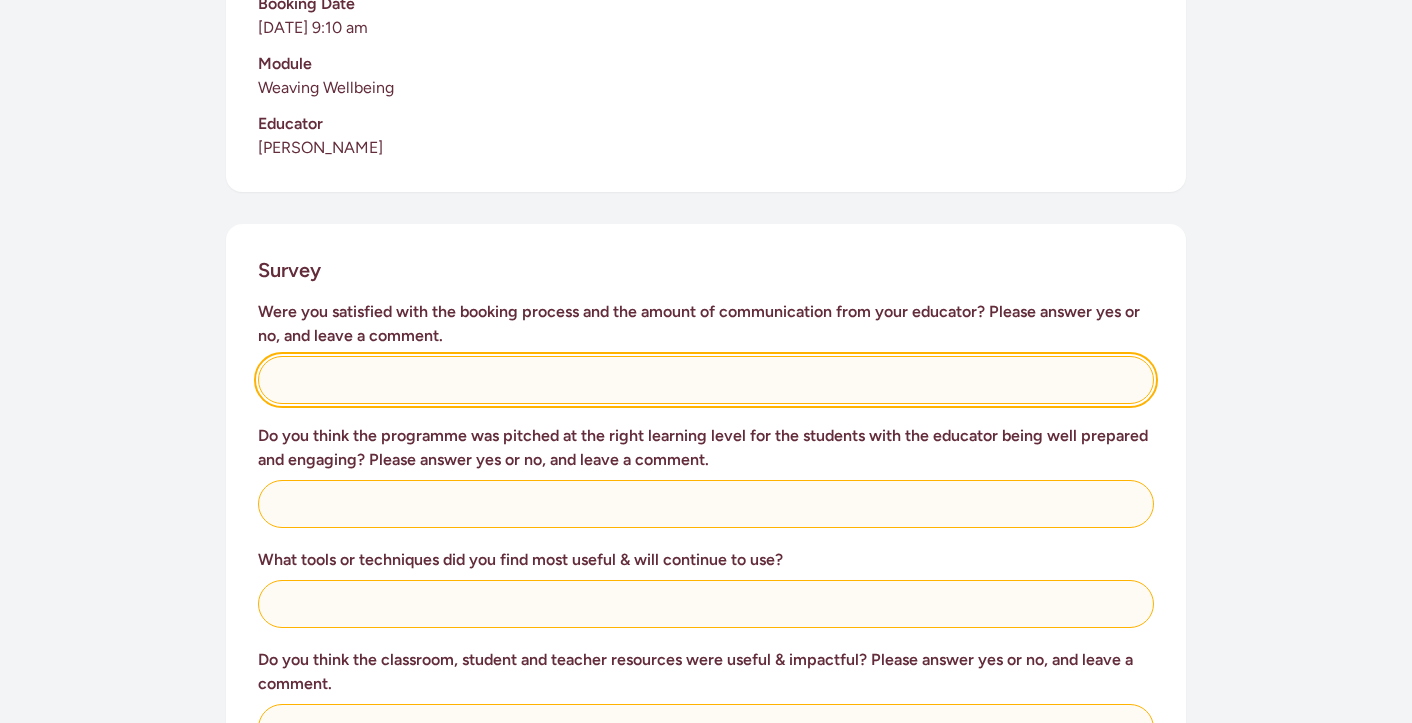 click 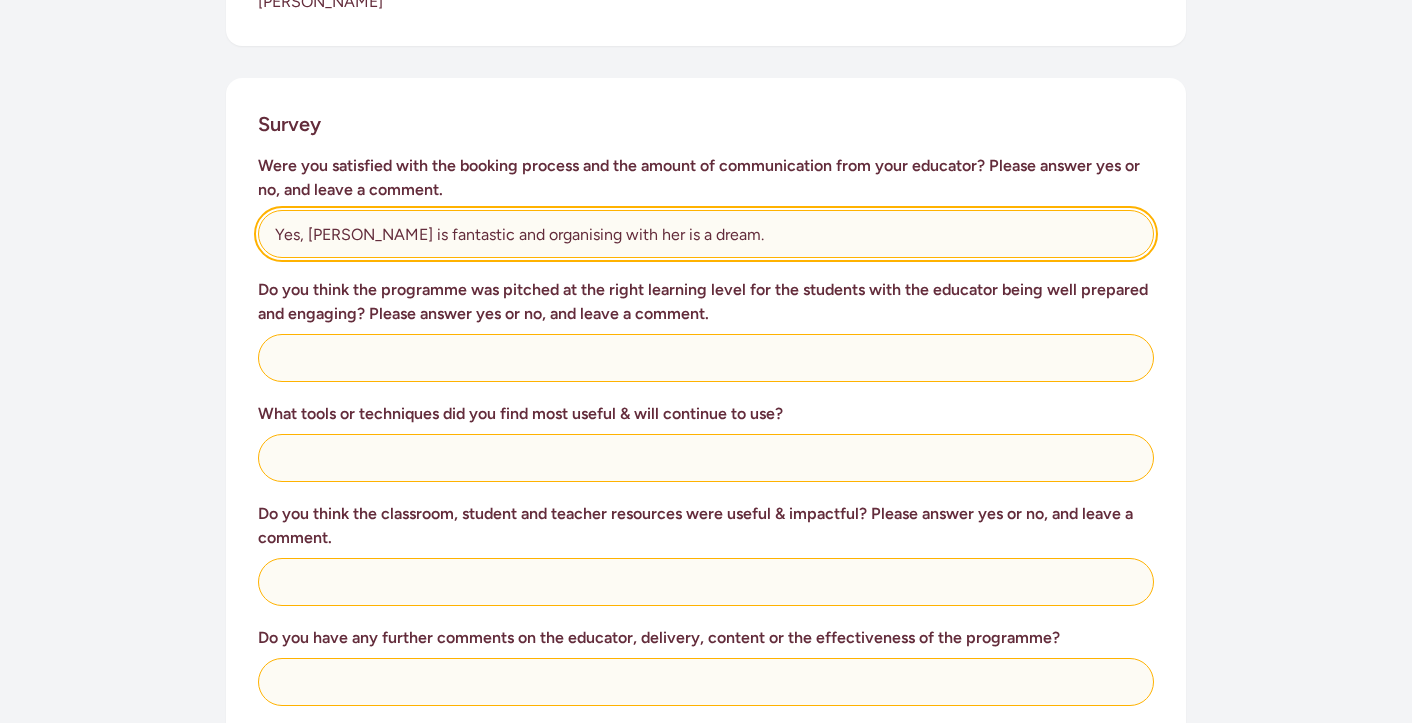 scroll, scrollTop: 807, scrollLeft: 0, axis: vertical 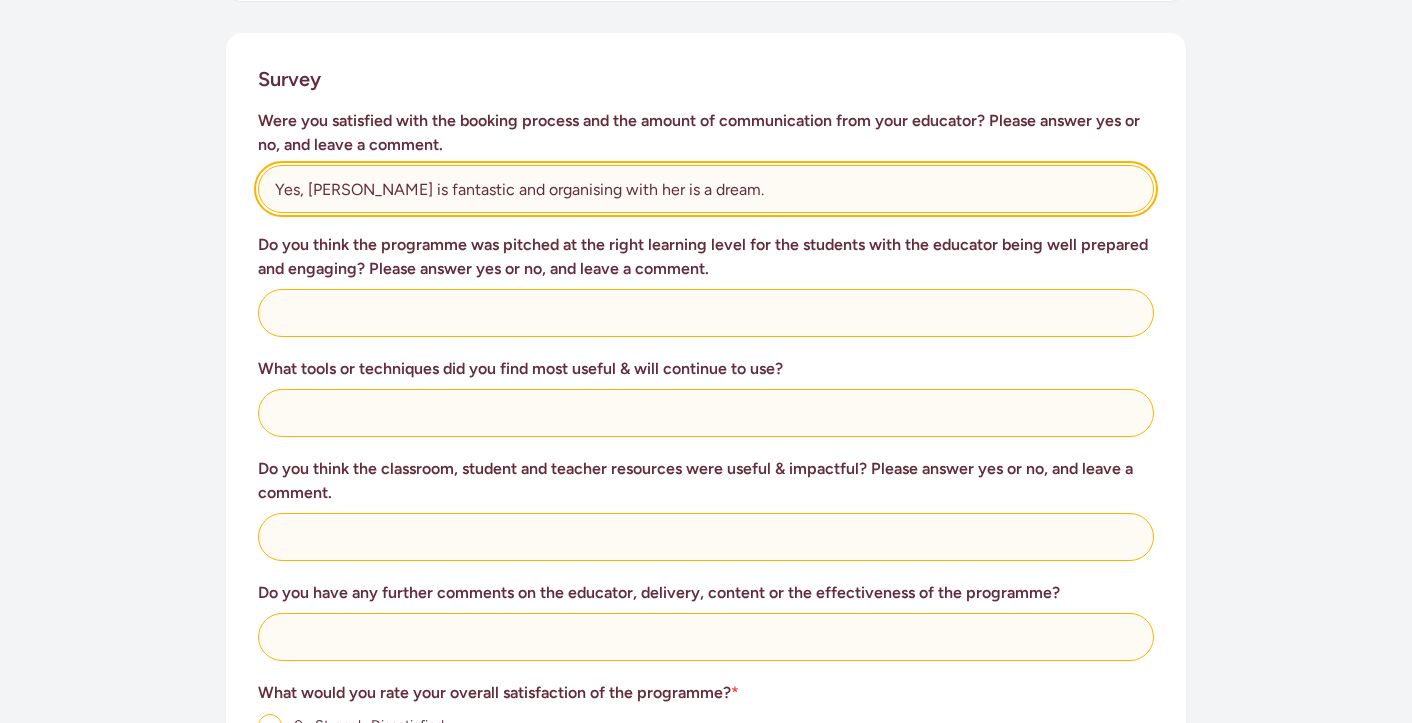 type on "Yes, [PERSON_NAME] is fantastic and organising with her is a dream." 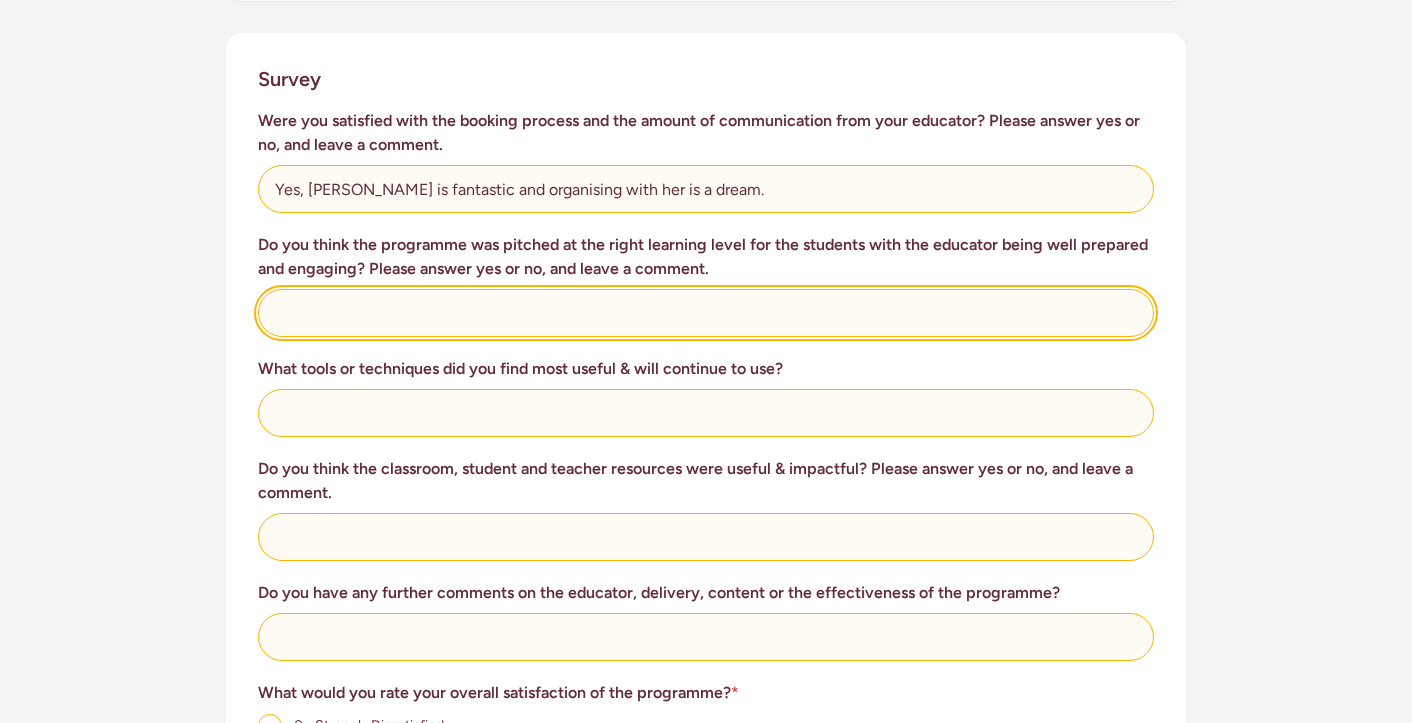click 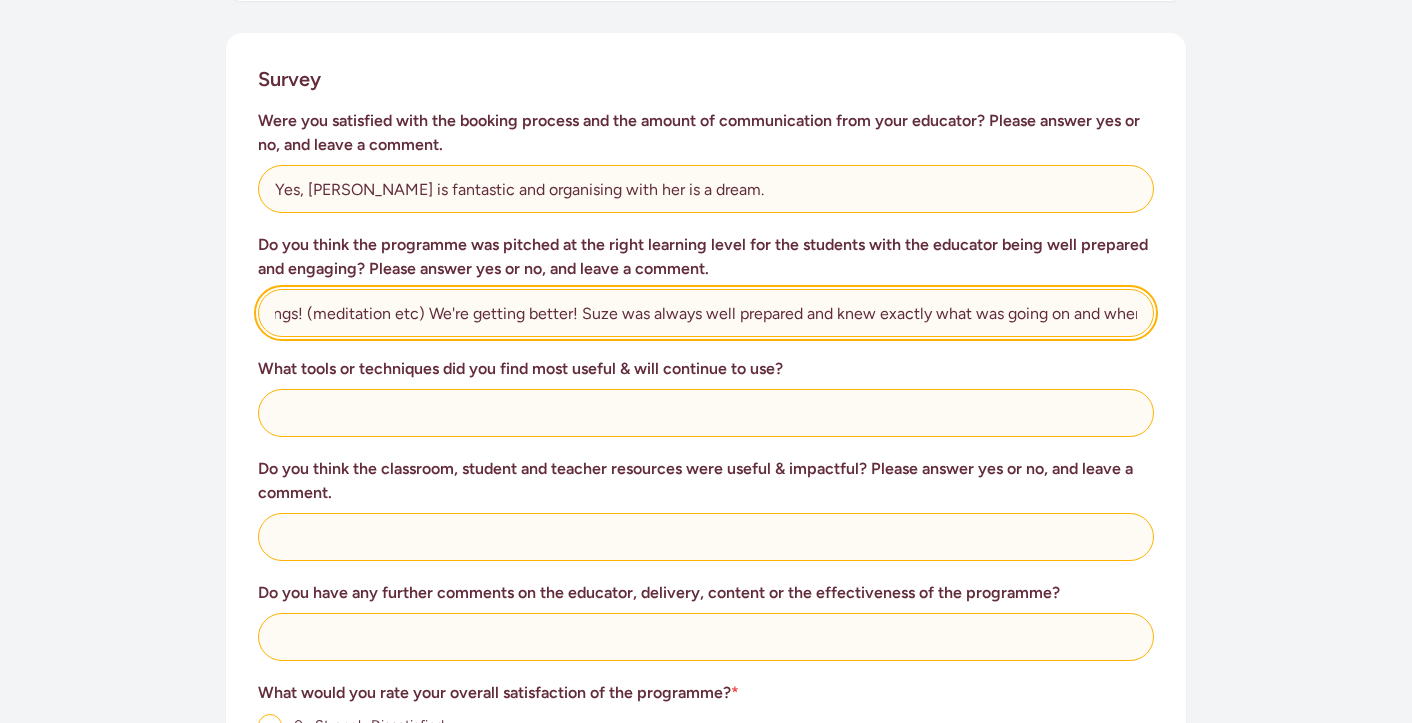 scroll, scrollTop: 0, scrollLeft: 1177, axis: horizontal 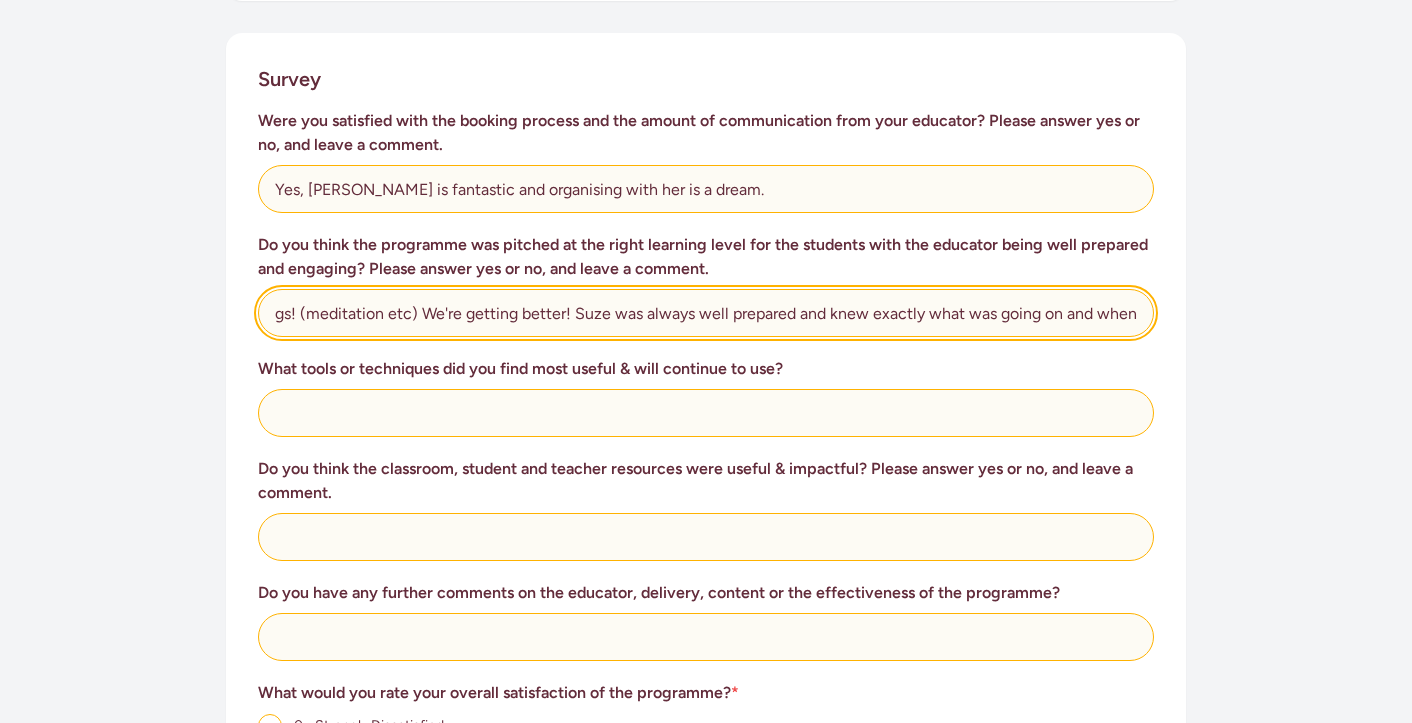 type on "Absolutely yes, the kids respond to the material and Suze fantastically - certainly better than with me (classroom teacher) when I try to get them to do the same things! (meditation etc) We're getting better! Suze was always well prepared and knew exactly what was going on and when." 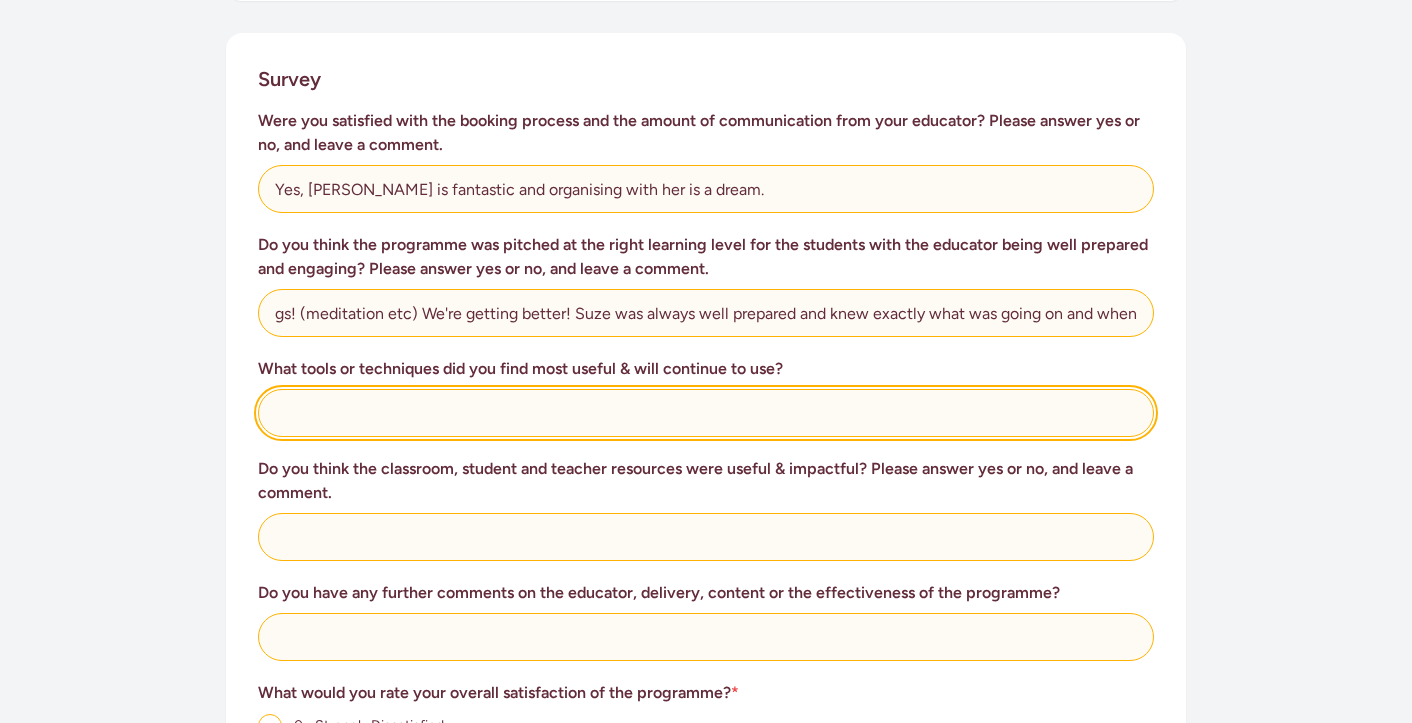click 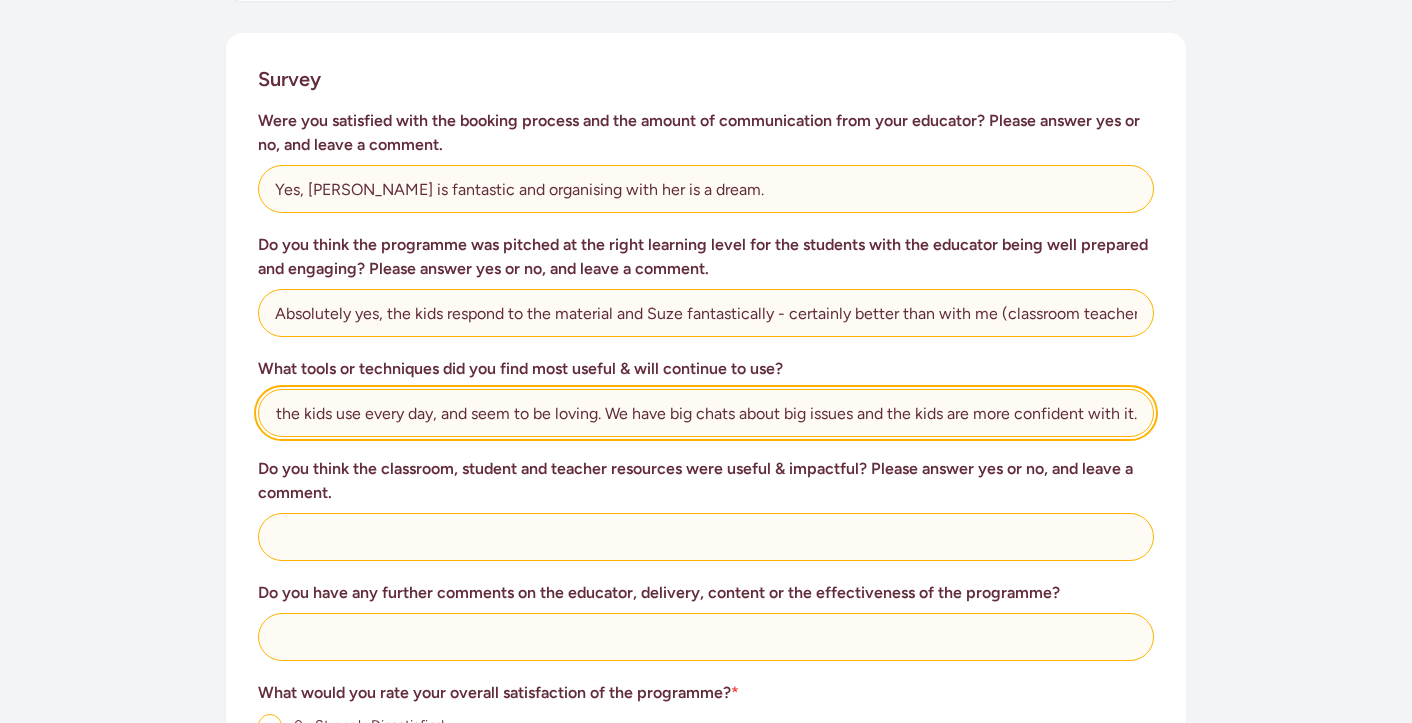 scroll, scrollTop: 0, scrollLeft: 896, axis: horizontal 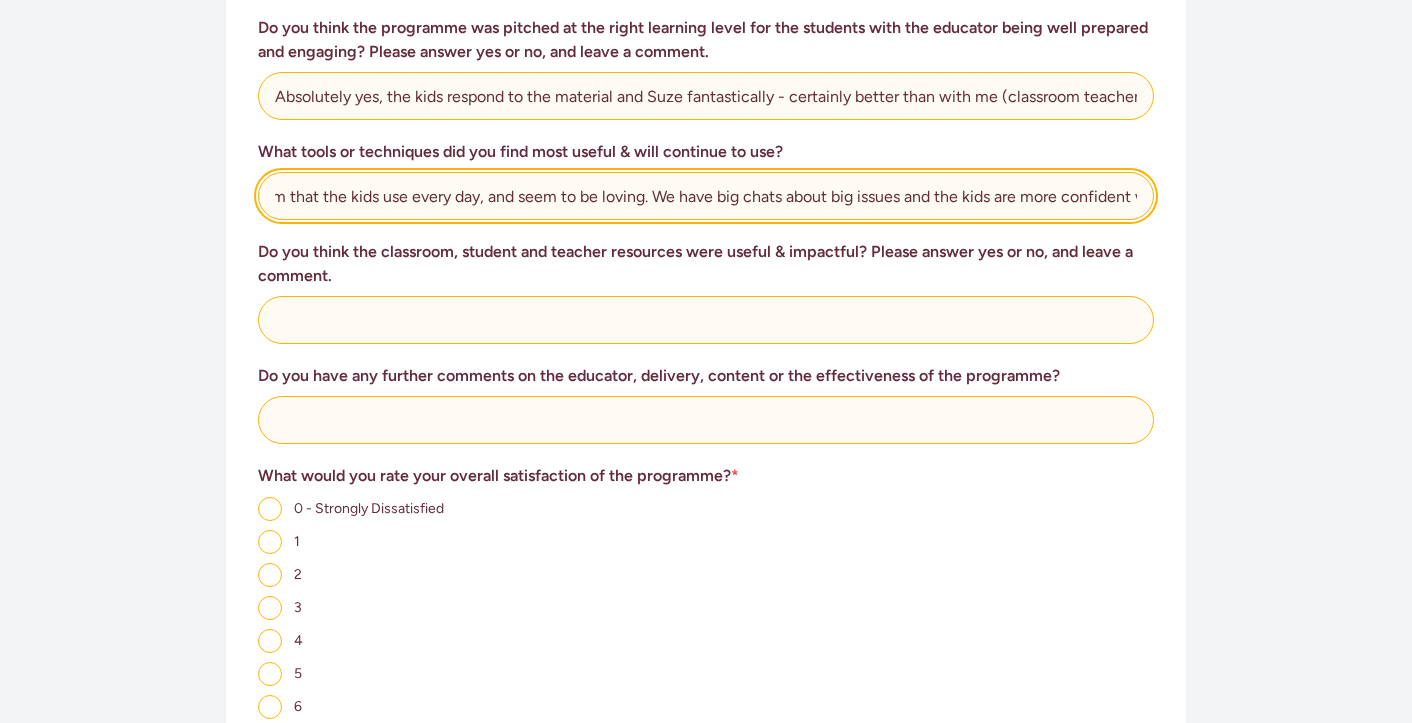 type on "We have integrated after break time meditation as a calm-down period, we have an emotions check in poster for the classroom that the kids use every day, and seem to be loving. We have big chats about big issues and the kids are more confident with it." 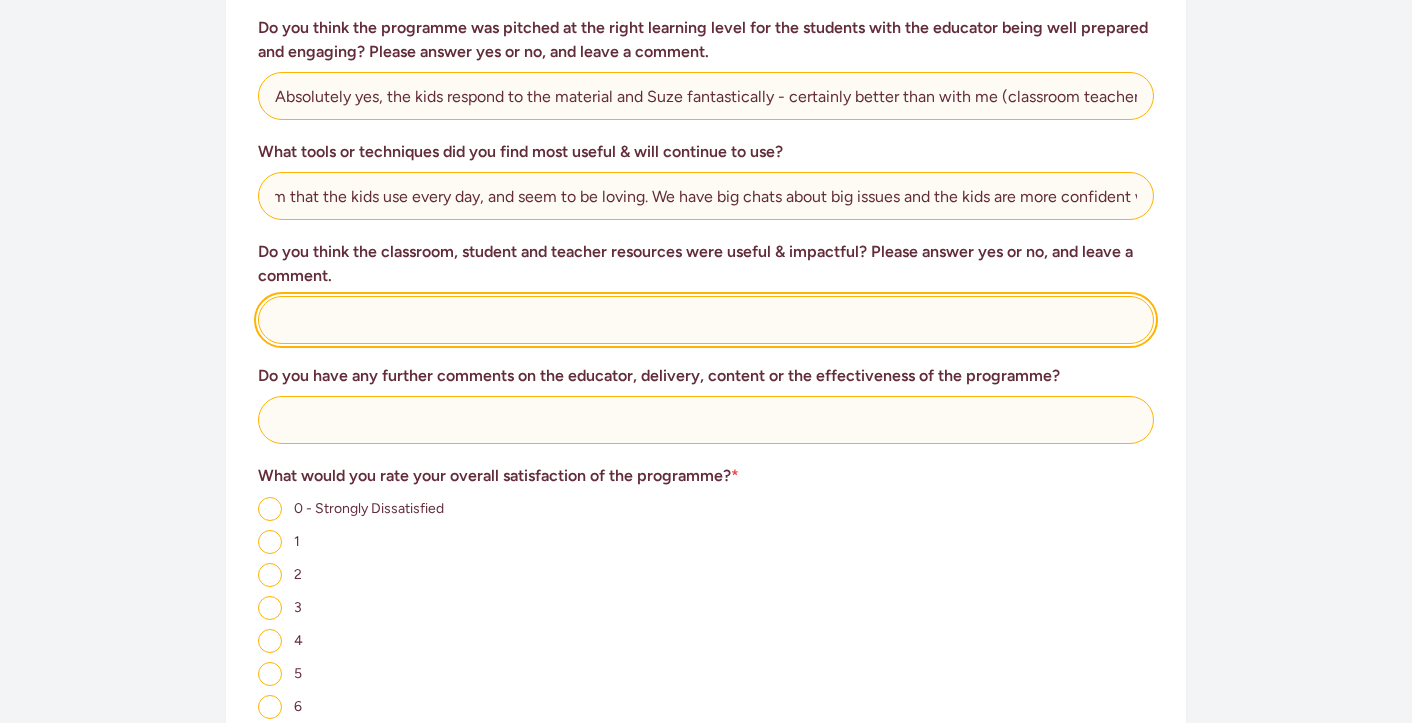 click 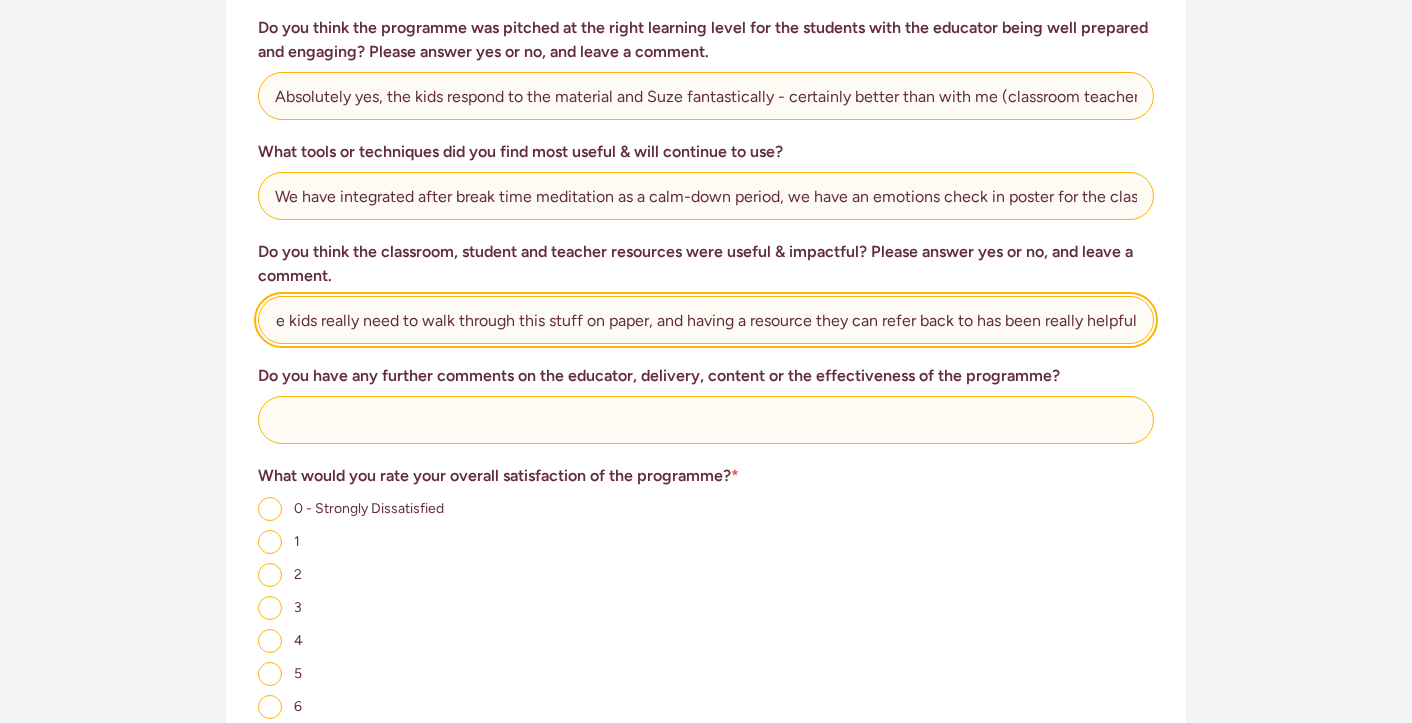 scroll, scrollTop: 0, scrollLeft: 69, axis: horizontal 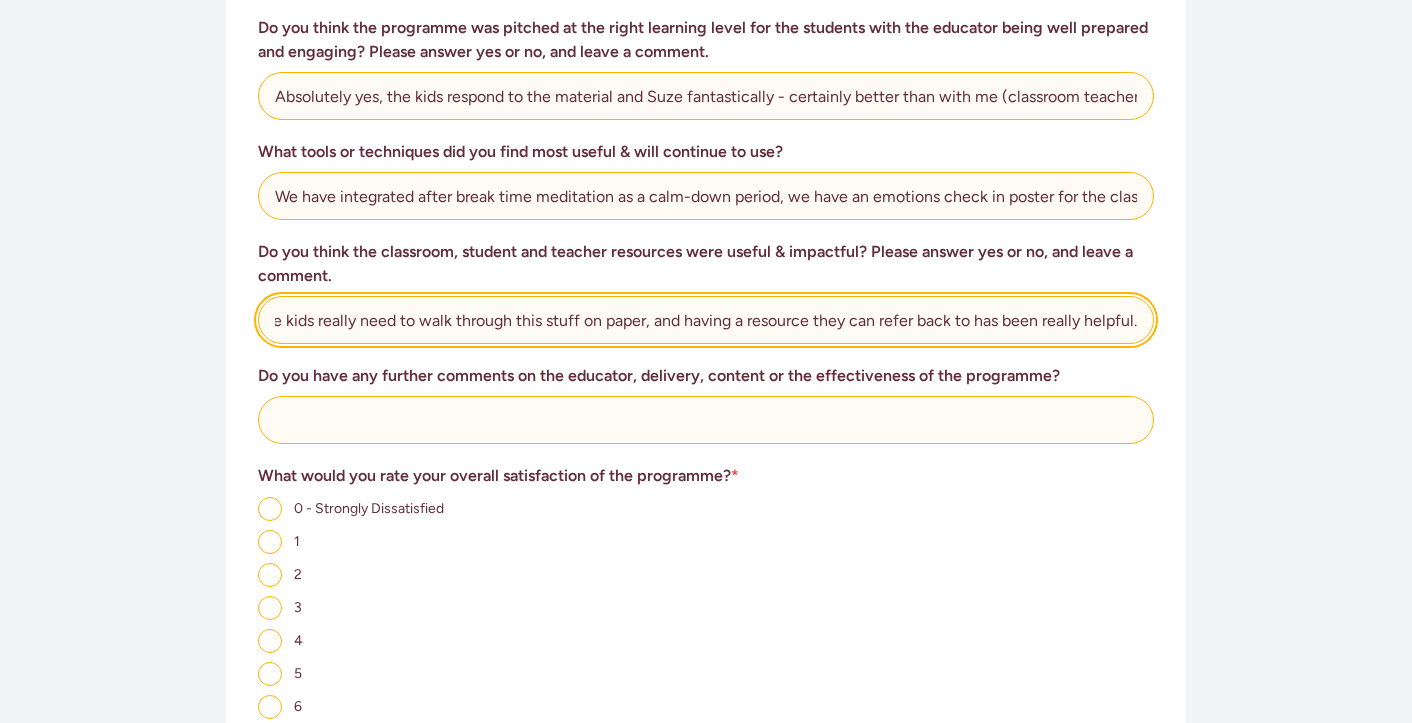 type on "Yes, some kids really need to walk through this stuff on paper, and having a resource they can refer back to has been really helpful." 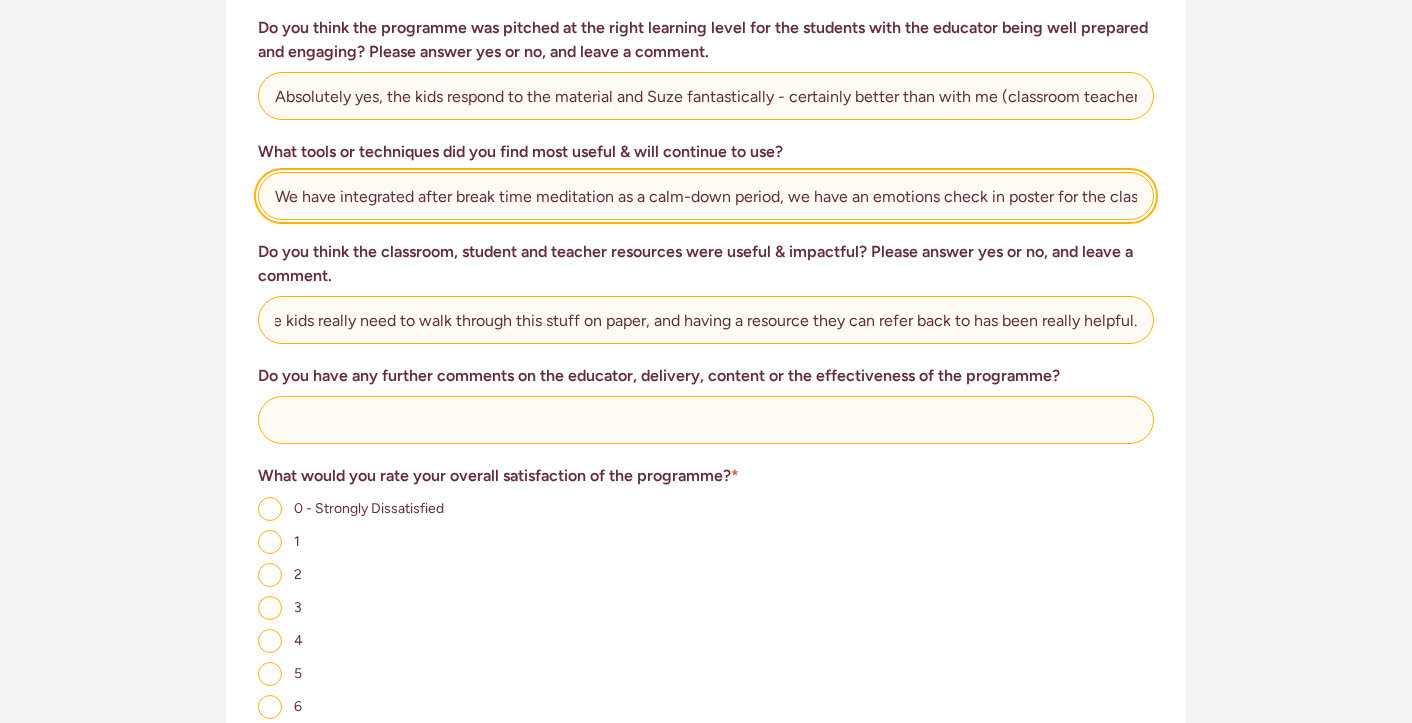 scroll, scrollTop: 0, scrollLeft: 0, axis: both 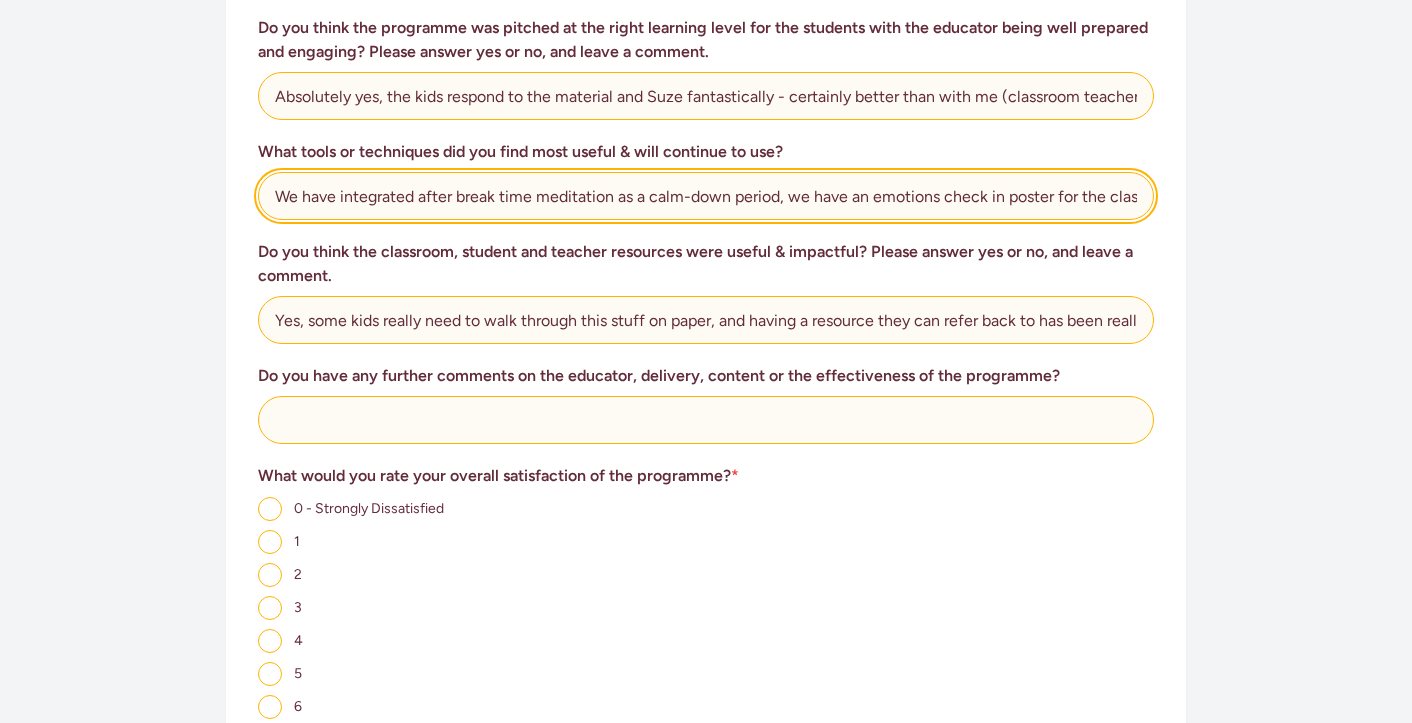 click on "We have integrated after break time meditation as a calm-down period, we have an emotions check in poster for the classroom that the kids use every day, and seem to be loving. We have big chats about big issues and the kids are more confident with it." 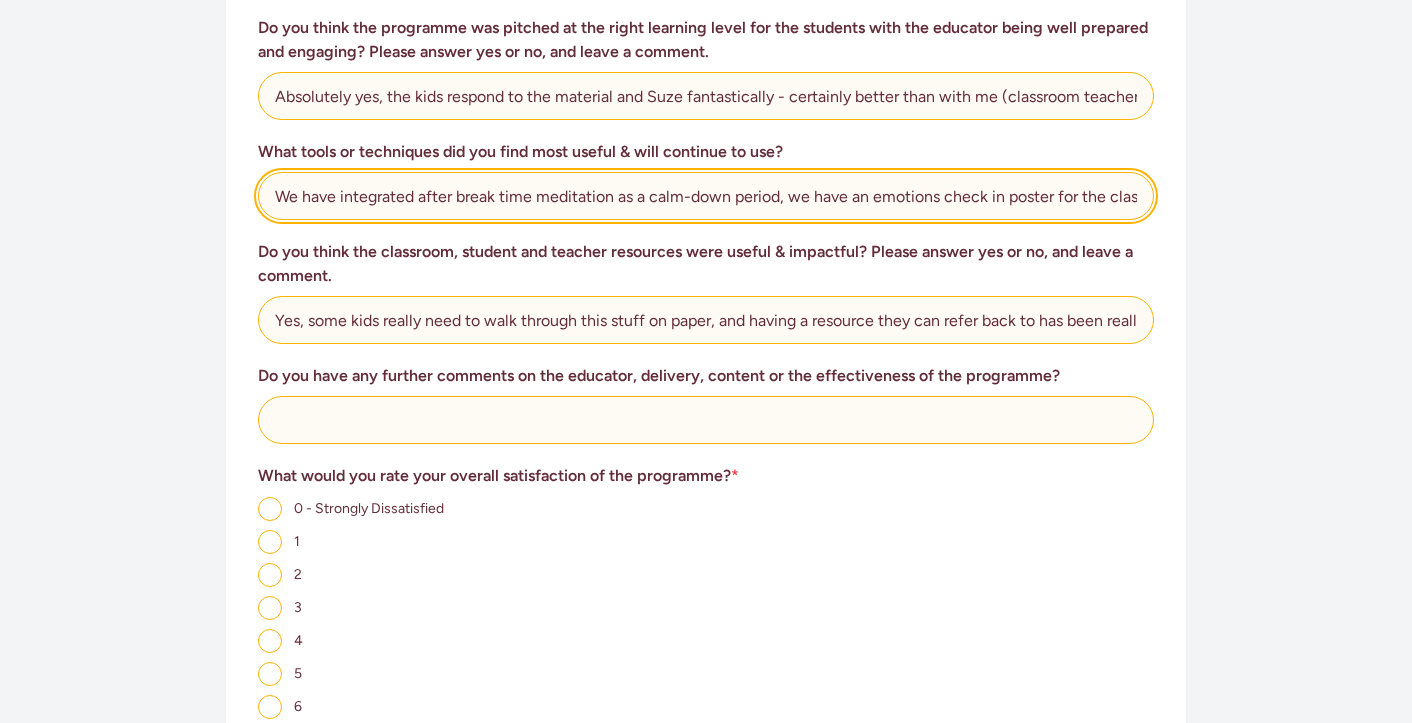 click on "We have integrated after break time meditation as a calm-down period, we have an emotions check in poster for the classroom that the kids use every day, and seem to be loving. We have big chats about big issues and the kids are more confident with it." 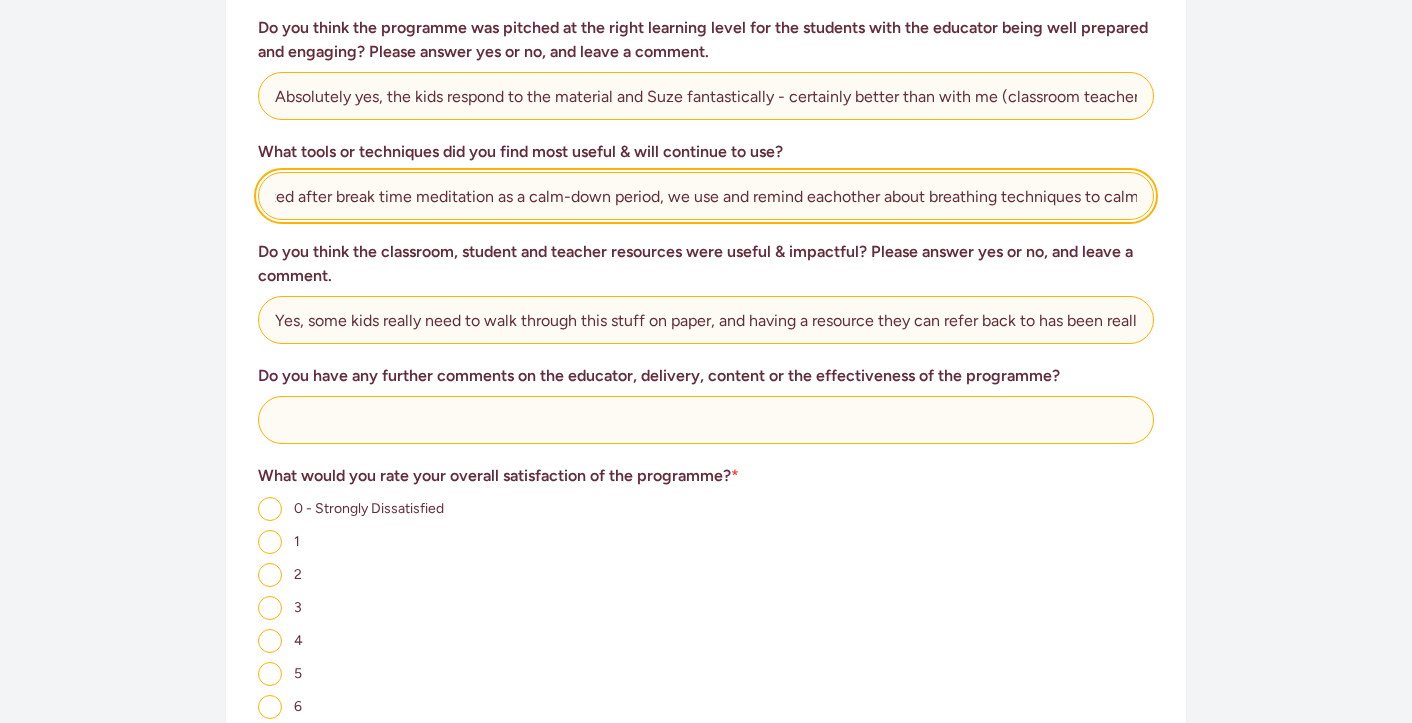 scroll, scrollTop: 0, scrollLeft: 128, axis: horizontal 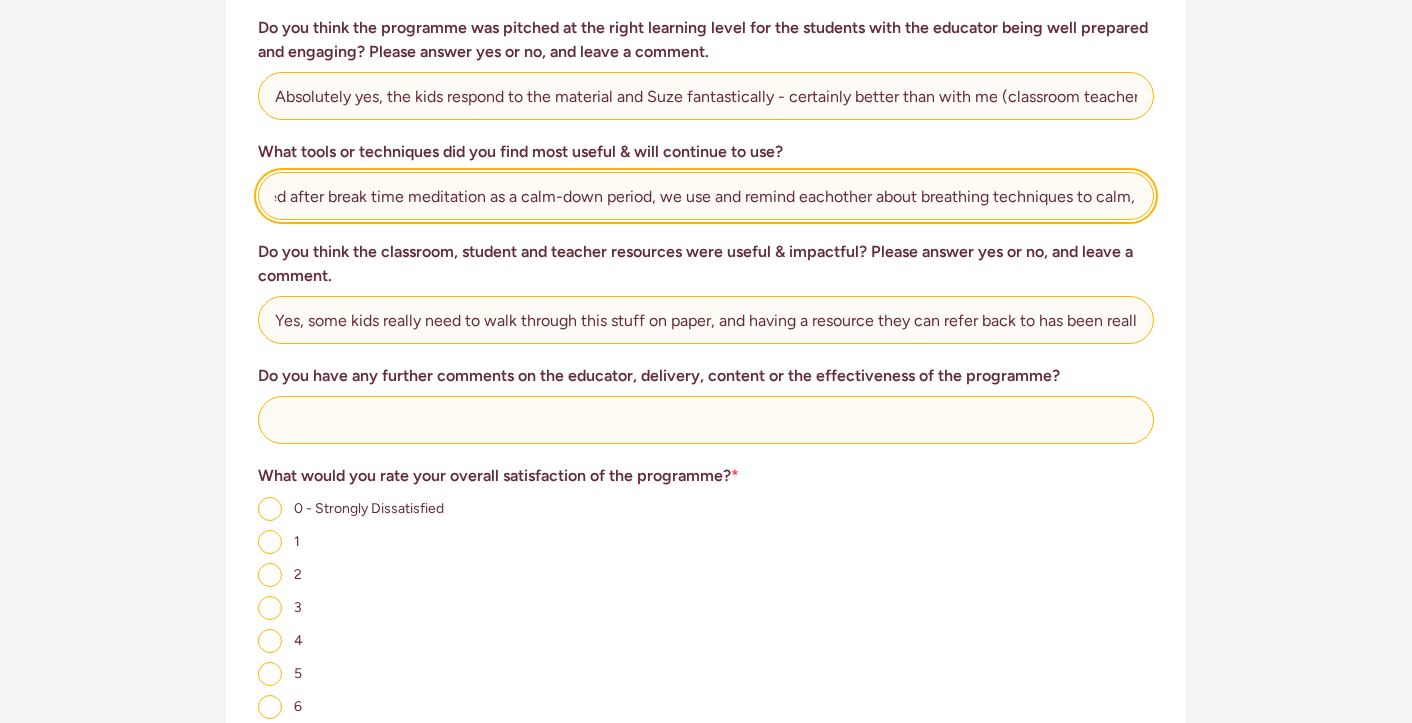 click on "We have integrated after break time meditation as a calm-down period, we use and remind eachother about breathing techniques to calm, we have an emotions check in poster for the classroom that the kids use every day, and seem to be loving. We have big chats about big issues and the kids are more confident with it." 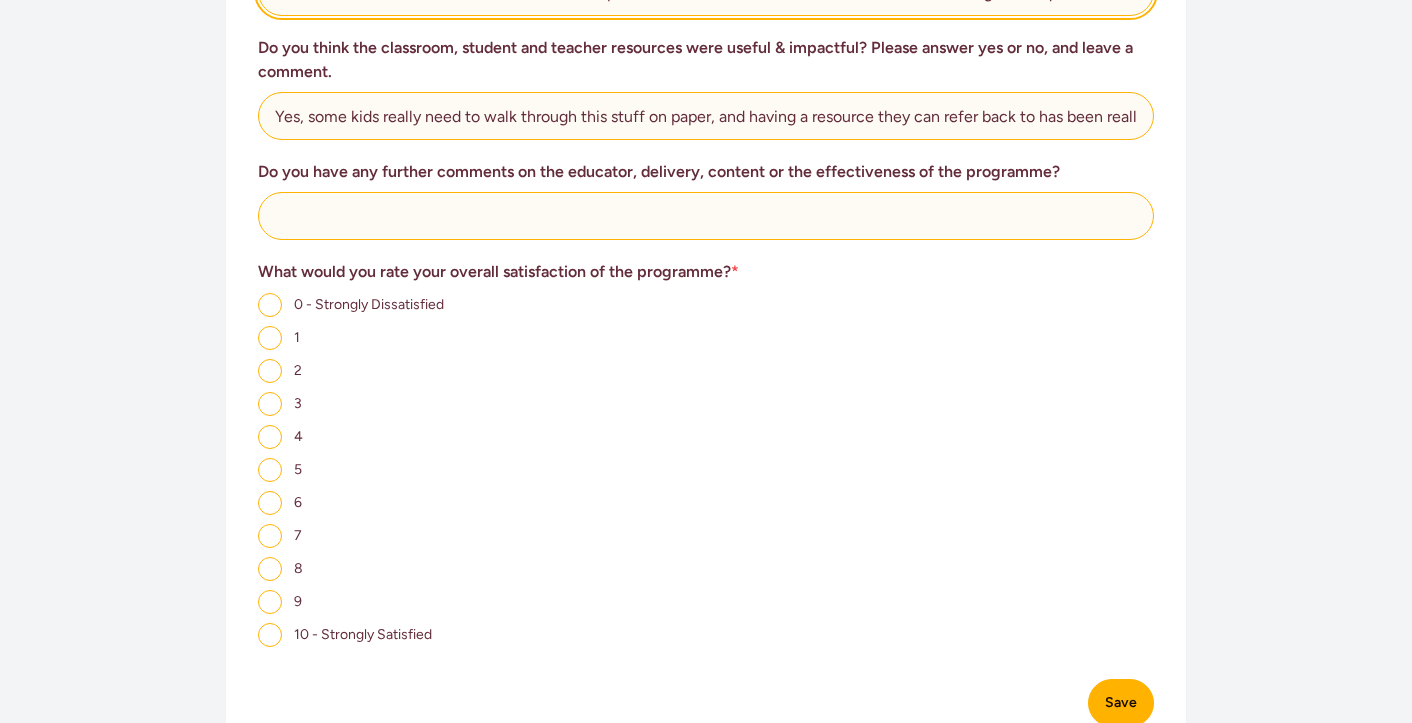scroll, scrollTop: 1229, scrollLeft: 0, axis: vertical 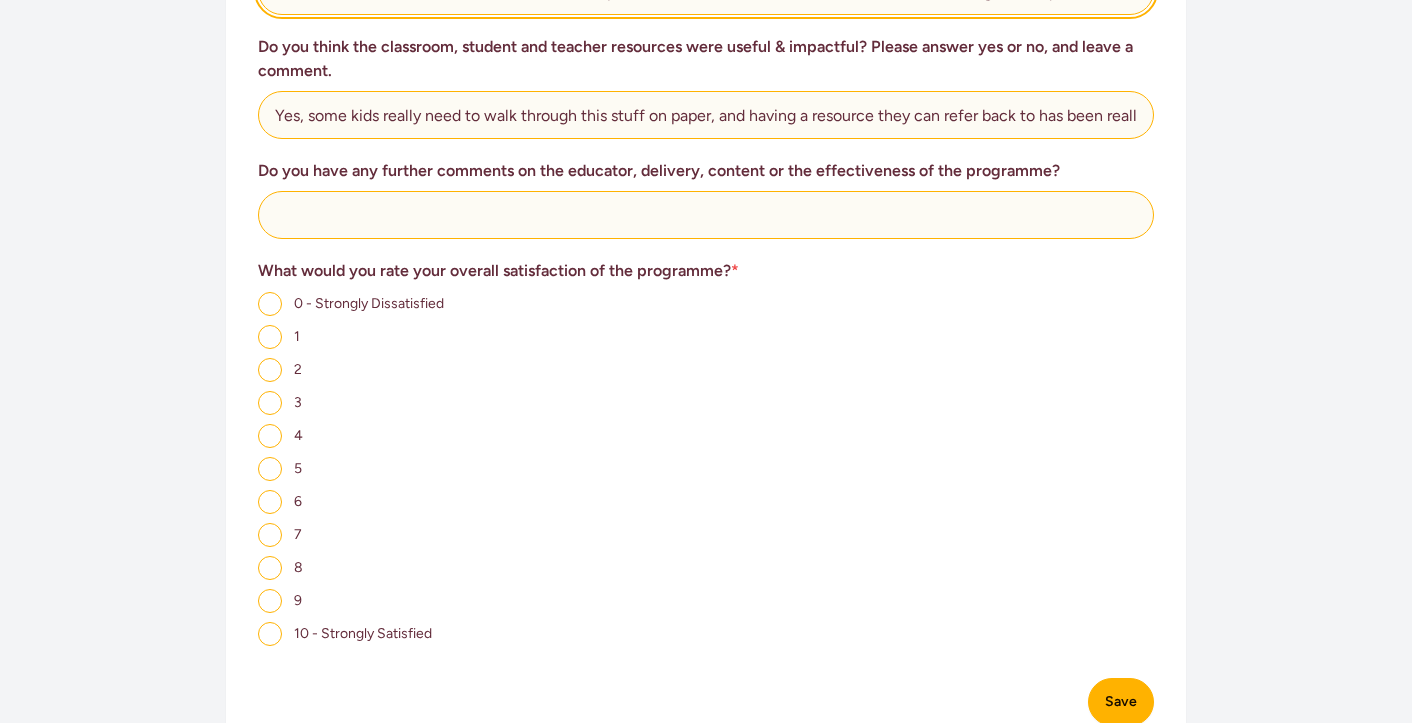 type on "We have integrated after break time meditation as a calm-down period, we use and remind each other about breathing techniques to calm, we have an emotions check in poster for the classroom that the kids use every day, and seem to be loving. We have big chats about big issues and the kids are more confident with it." 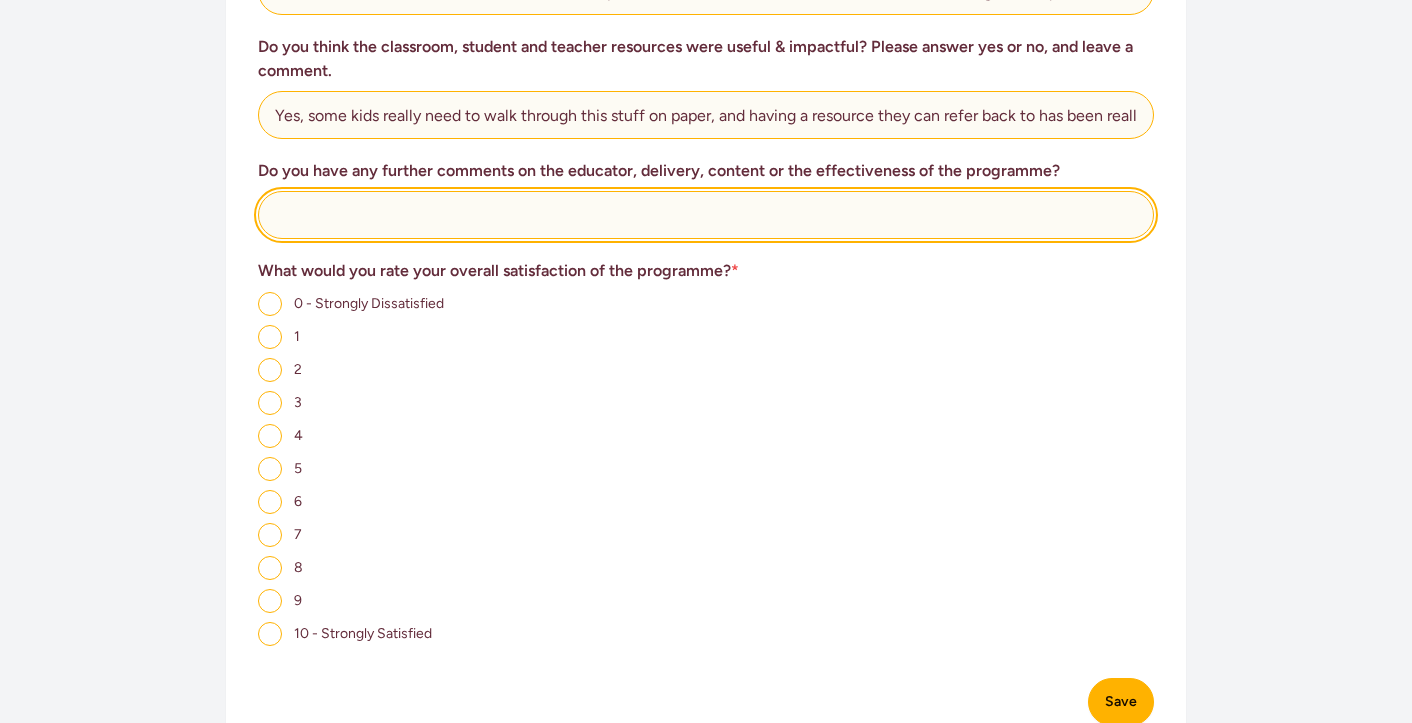 scroll, scrollTop: 0, scrollLeft: 0, axis: both 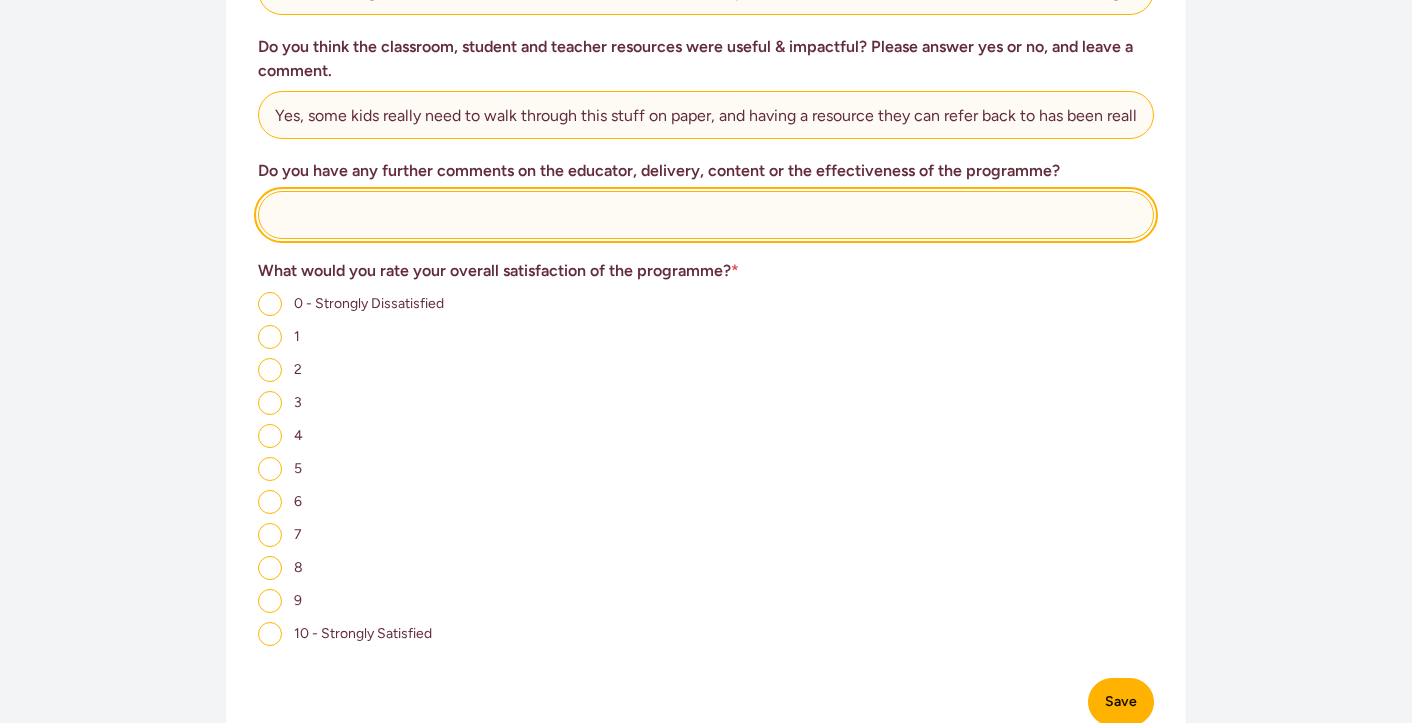 click 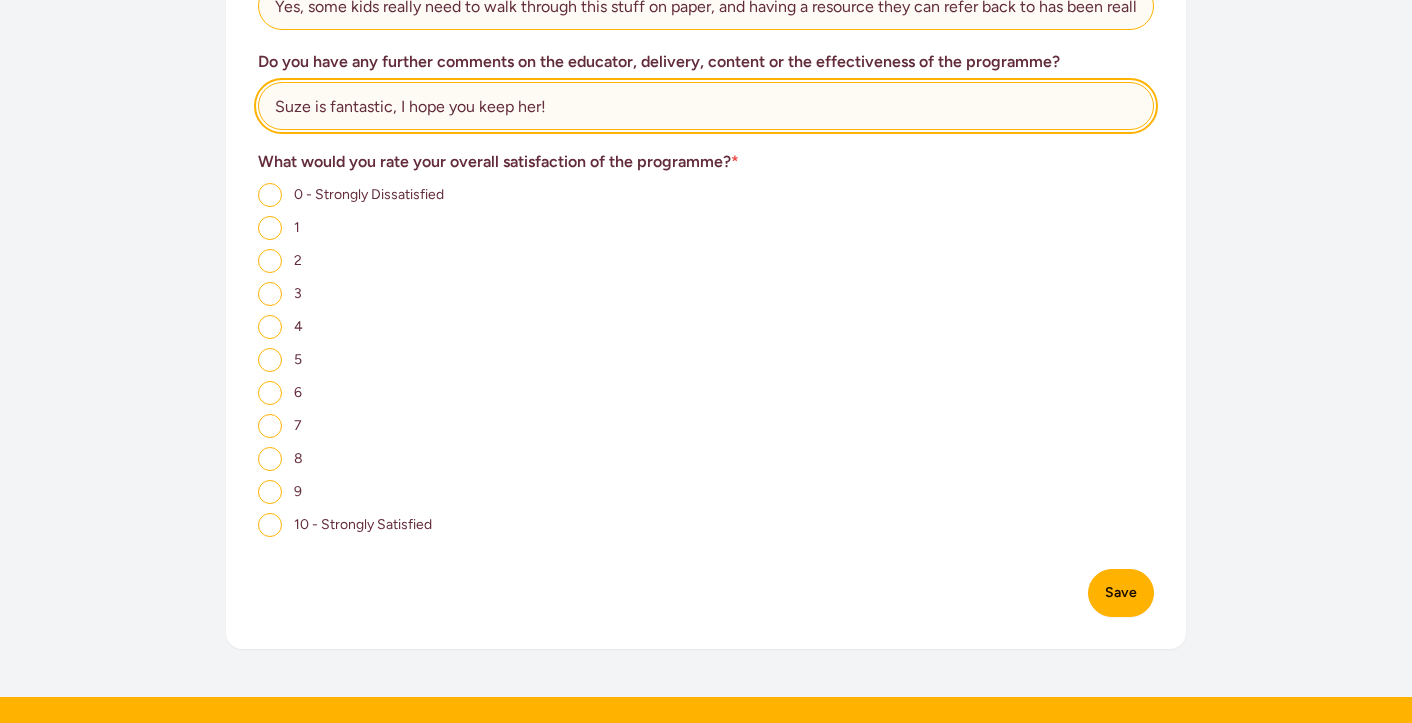 scroll, scrollTop: 1339, scrollLeft: 0, axis: vertical 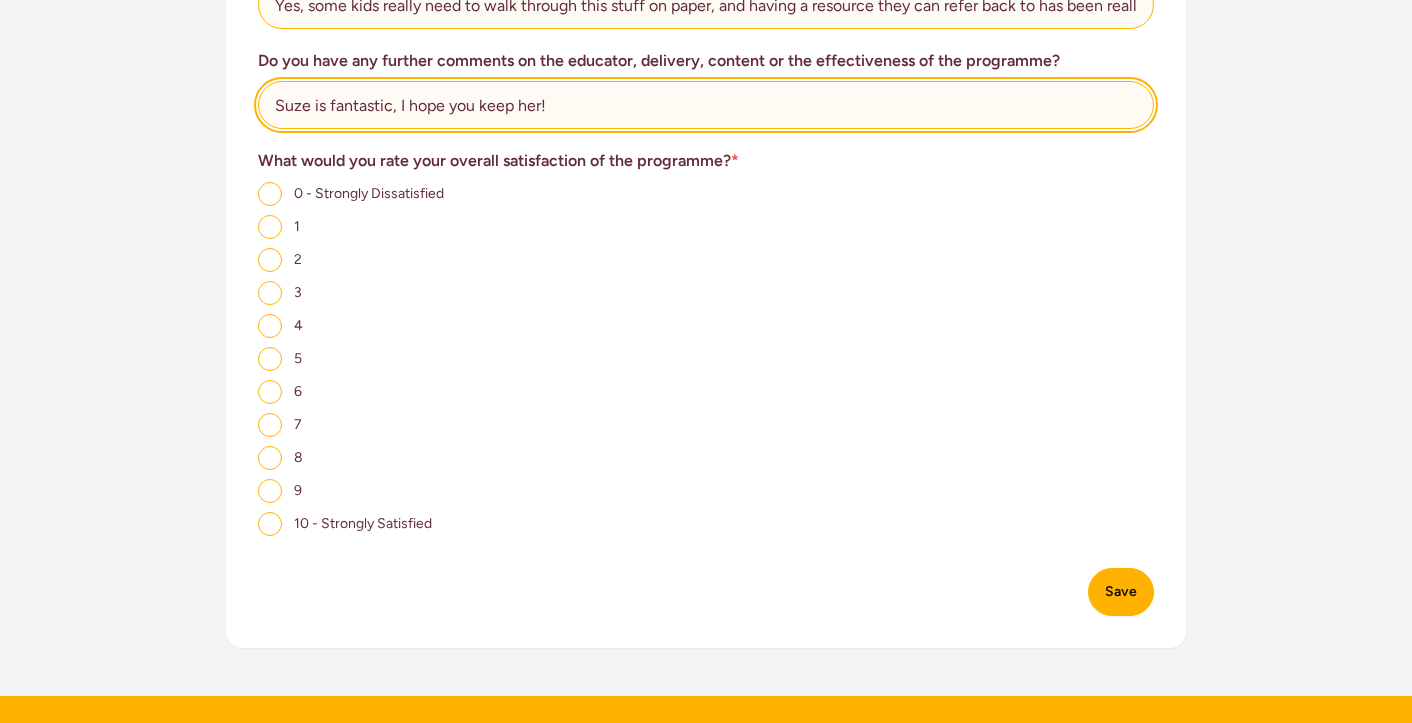type on "Suze is fantastic, I hope you keep her!" 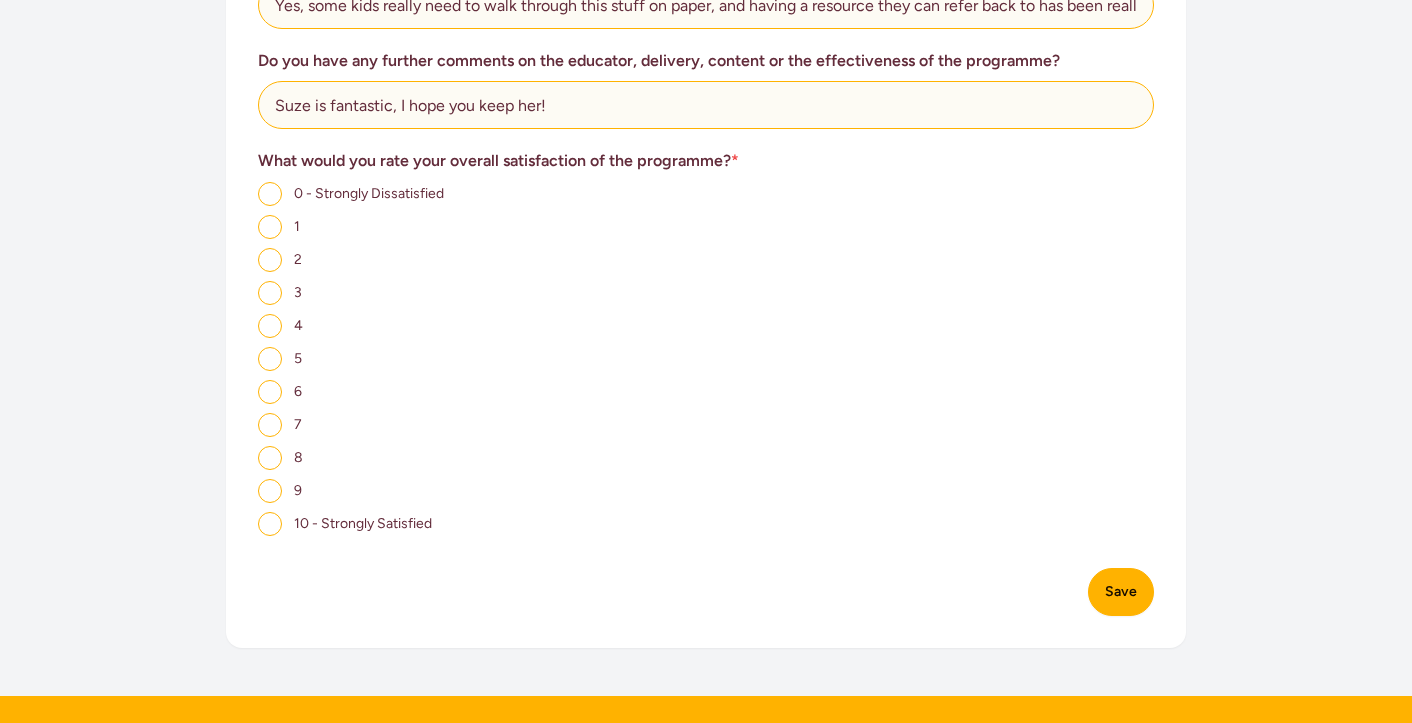 click on "10 - Strongly Satisfied" 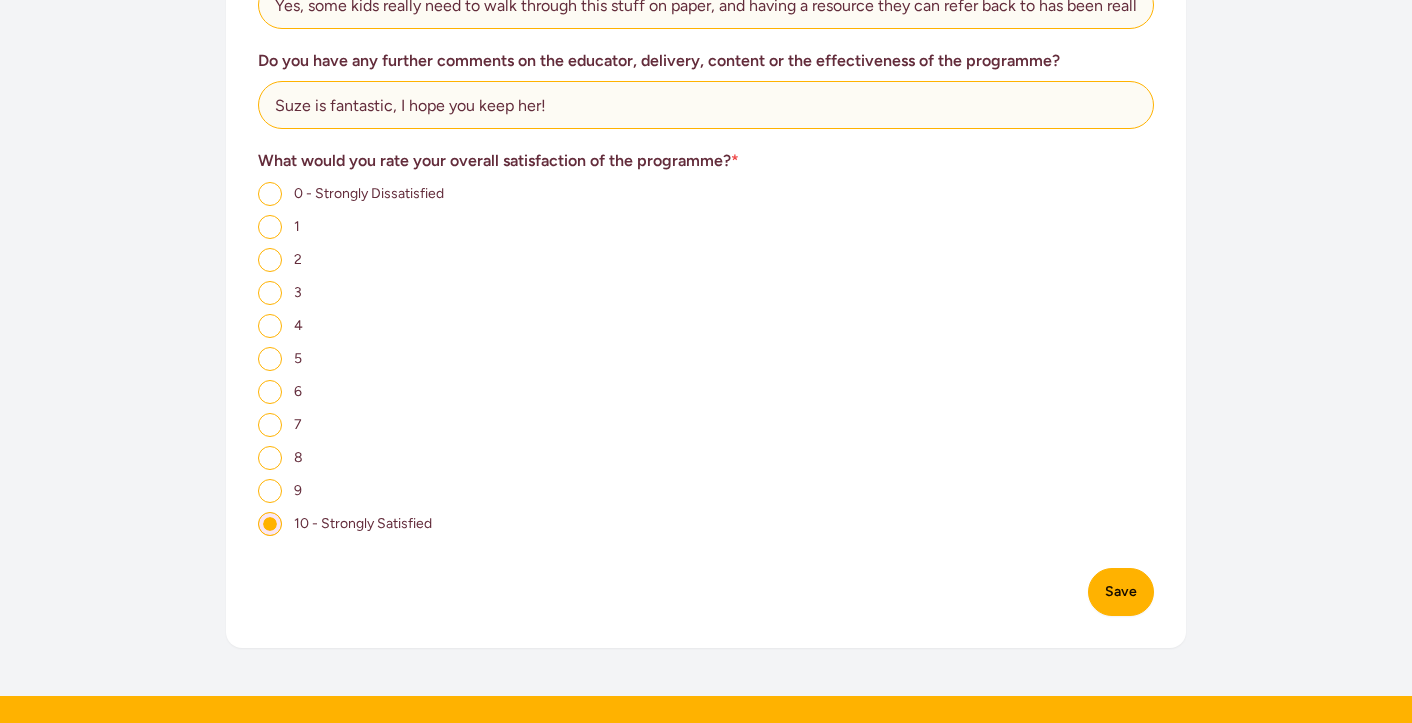 click on "Save" 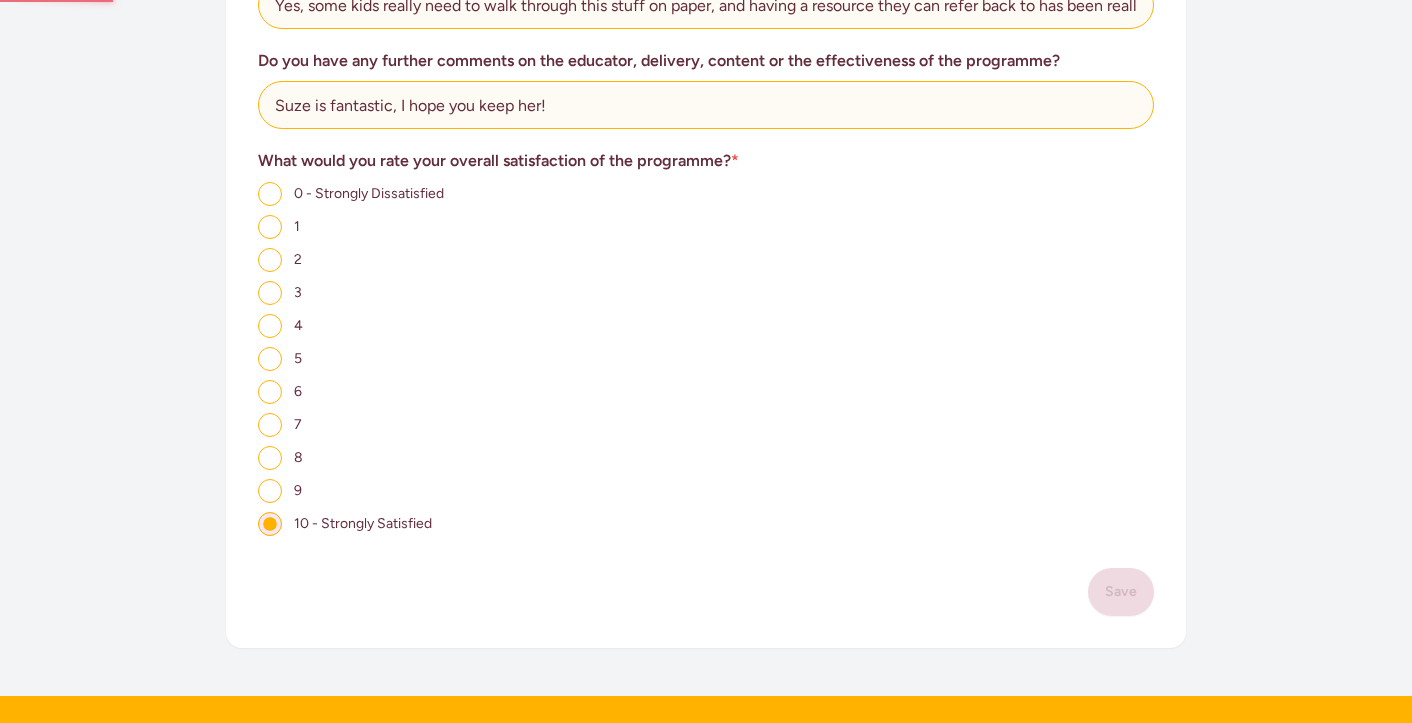 scroll, scrollTop: 0, scrollLeft: 0, axis: both 